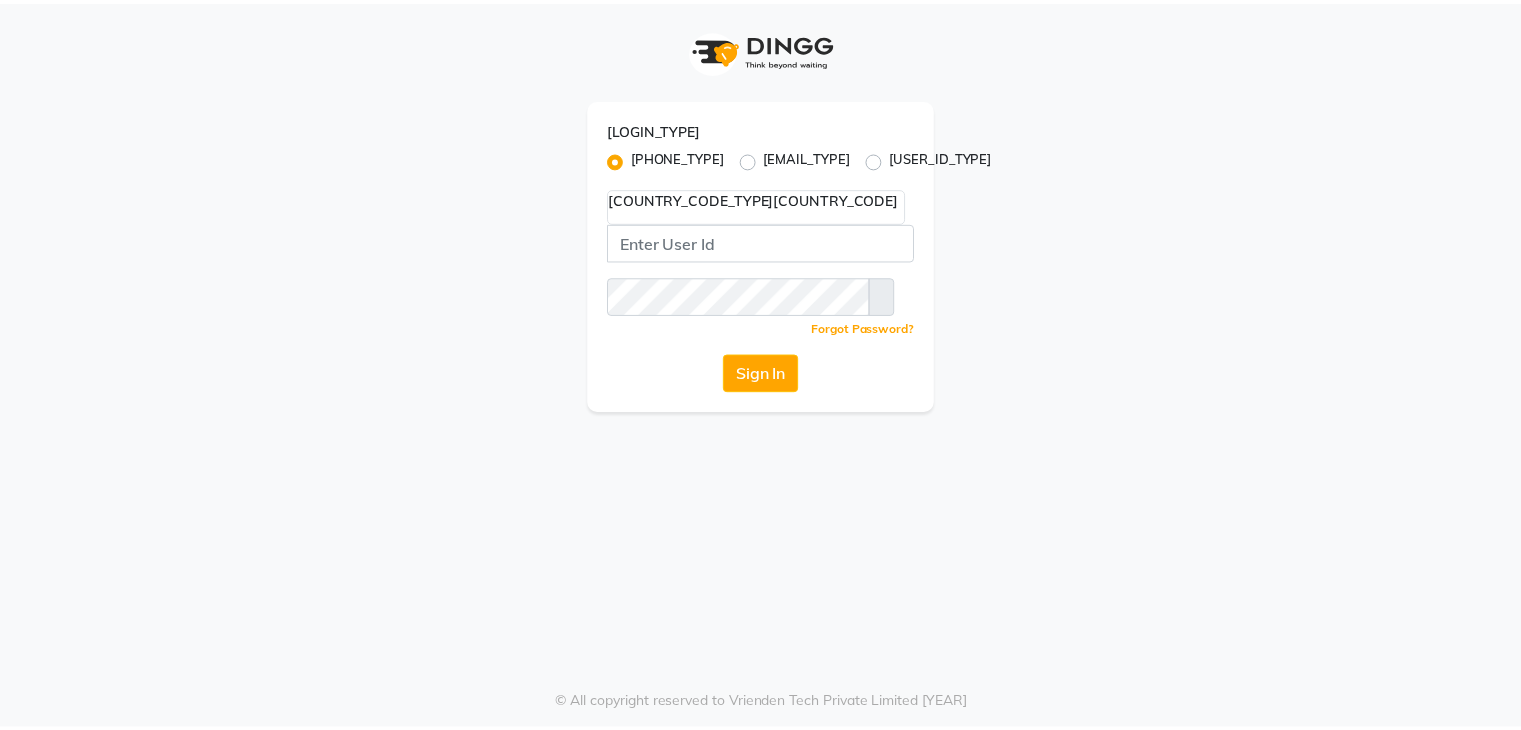 scroll, scrollTop: 0, scrollLeft: 0, axis: both 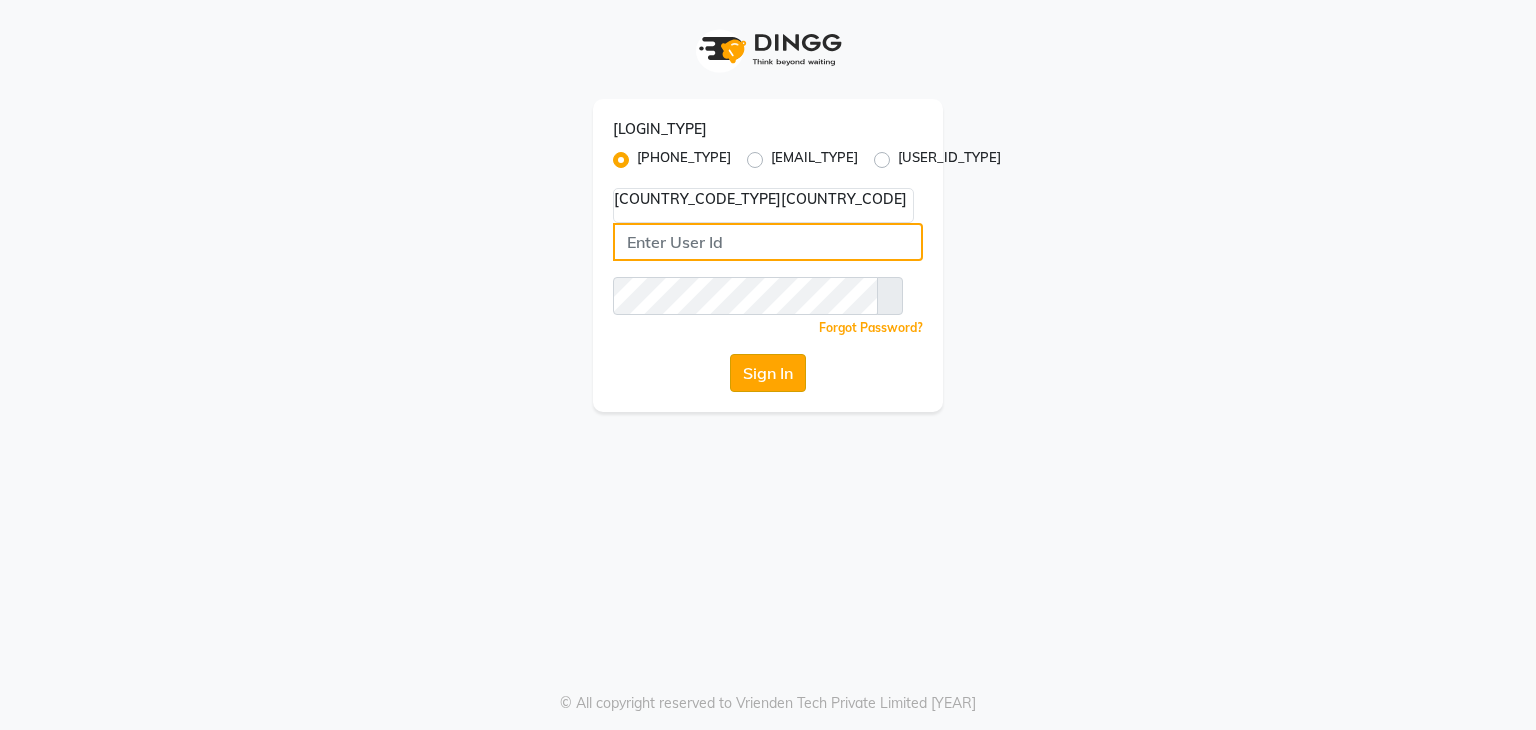 type on "8133043836" 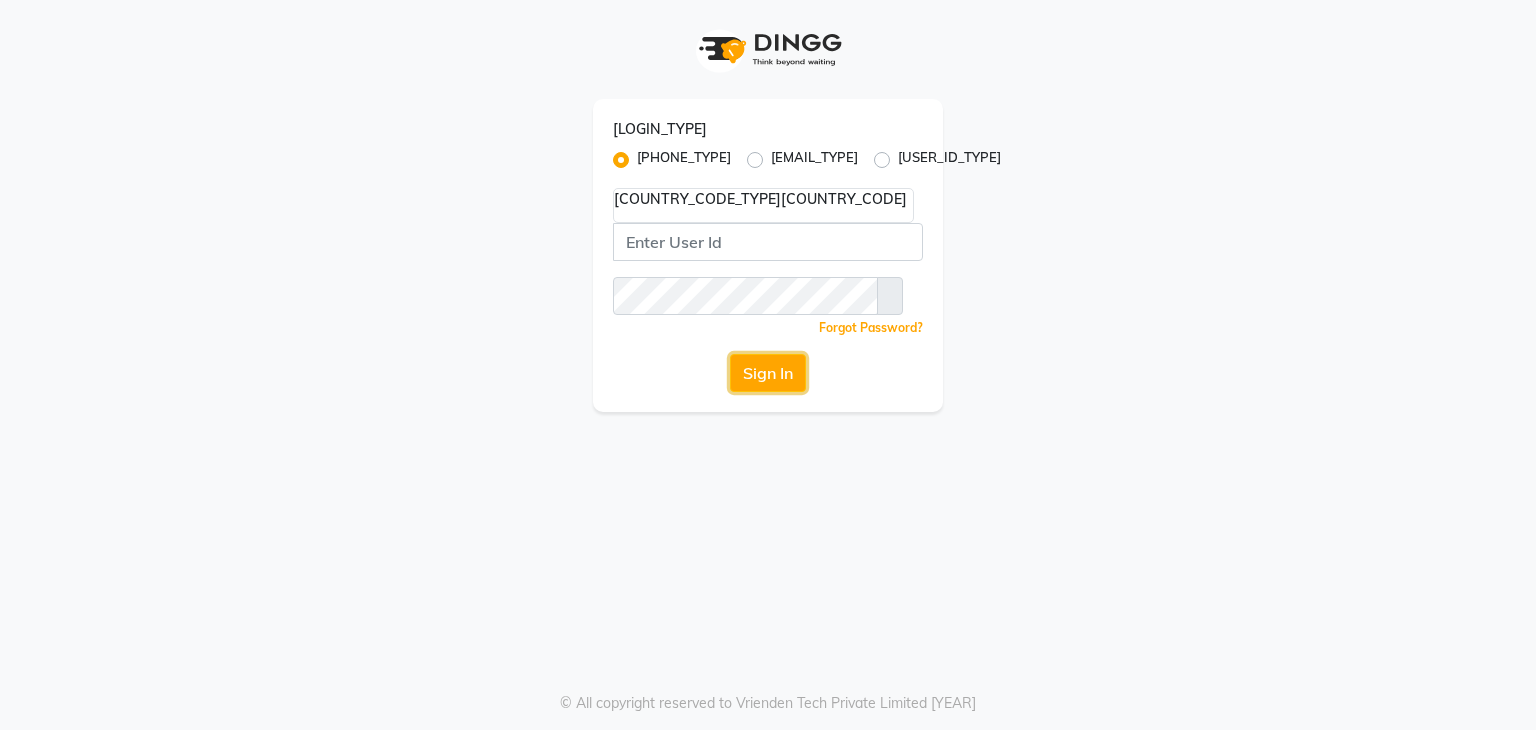 click on "Sign In" at bounding box center [768, 373] 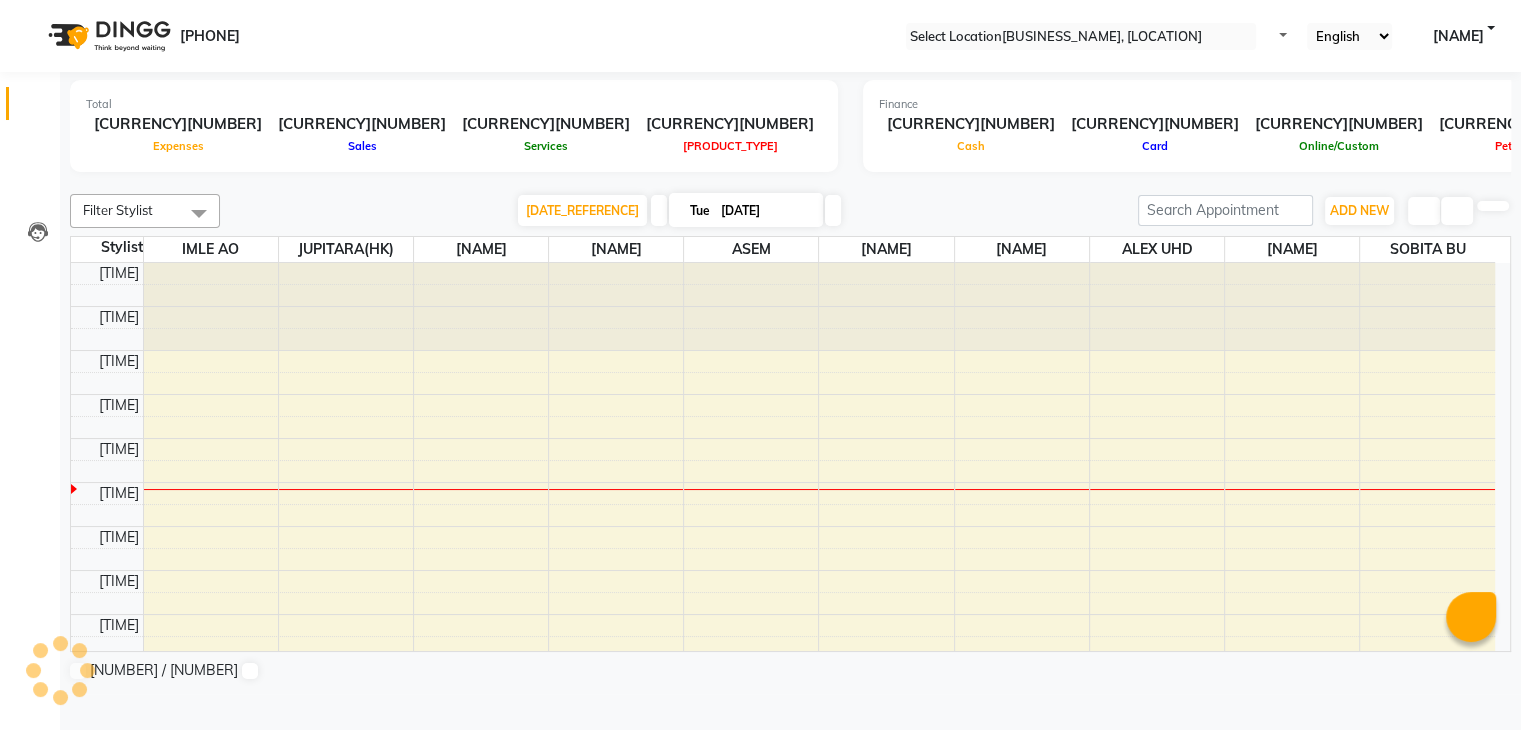 scroll, scrollTop: 0, scrollLeft: 0, axis: both 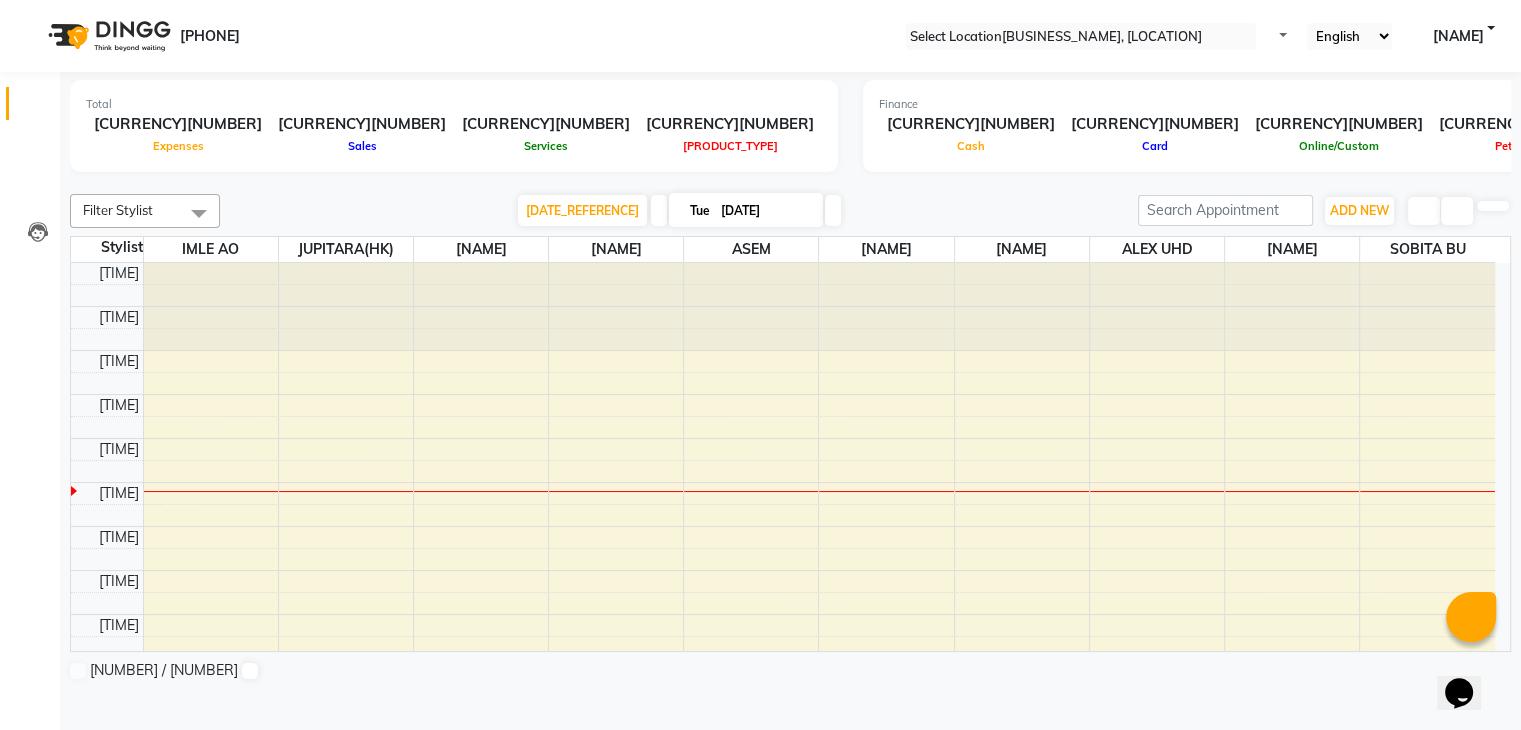 click on "Filter Stylist Select All ABBE ALEX UHD  ASEM  COUNTER SALE  IMLE AO JUPITARA(HK) PURNIMA HK  RANA KANTI SINHA  SANGAM THERAPIST SOBITA BU THOIBA M. Today  Tue 01-07-2025 Toggle Dropdown Add Appointment Add Invoice Add Expense Add Attendance Add Client Add Transaction Toggle Dropdown Add Appointment Add Invoice Add Expense Add Attendance Add Client ADD NEW Toggle Dropdown Add Appointment Add Invoice Add Expense Add Attendance Add Client Add Transaction Filter Stylist Select All ABBE ALEX UHD  ASEM  COUNTER SALE  IMLE AO JUPITARA(HK) PURNIMA HK  RANA KANTI SINHA  SANGAM THERAPIST SOBITA BU THOIBA M. Group By  Staff View   Room View  View as Vertical  Vertical - Week View  Horizontal  Horizontal - Week View  List  Toggle Dropdown Calendar Settings Manage Tags   Arrange Stylists   Reset Stylists  Full Screen Appointment Form Zoom 100% Staff/Room Display Count 10 Stylist IMLE AO JUPITARA(HK) ABBE SANGAM THERAPIST ASEM  COUNTER SALE  RANA KANTI SINHA  ALEX UHD  PURNIMA HK  SOBITA BU 8:00 AM 8:30 AM 9:00 AM 9:30 AM" at bounding box center (790, 437) 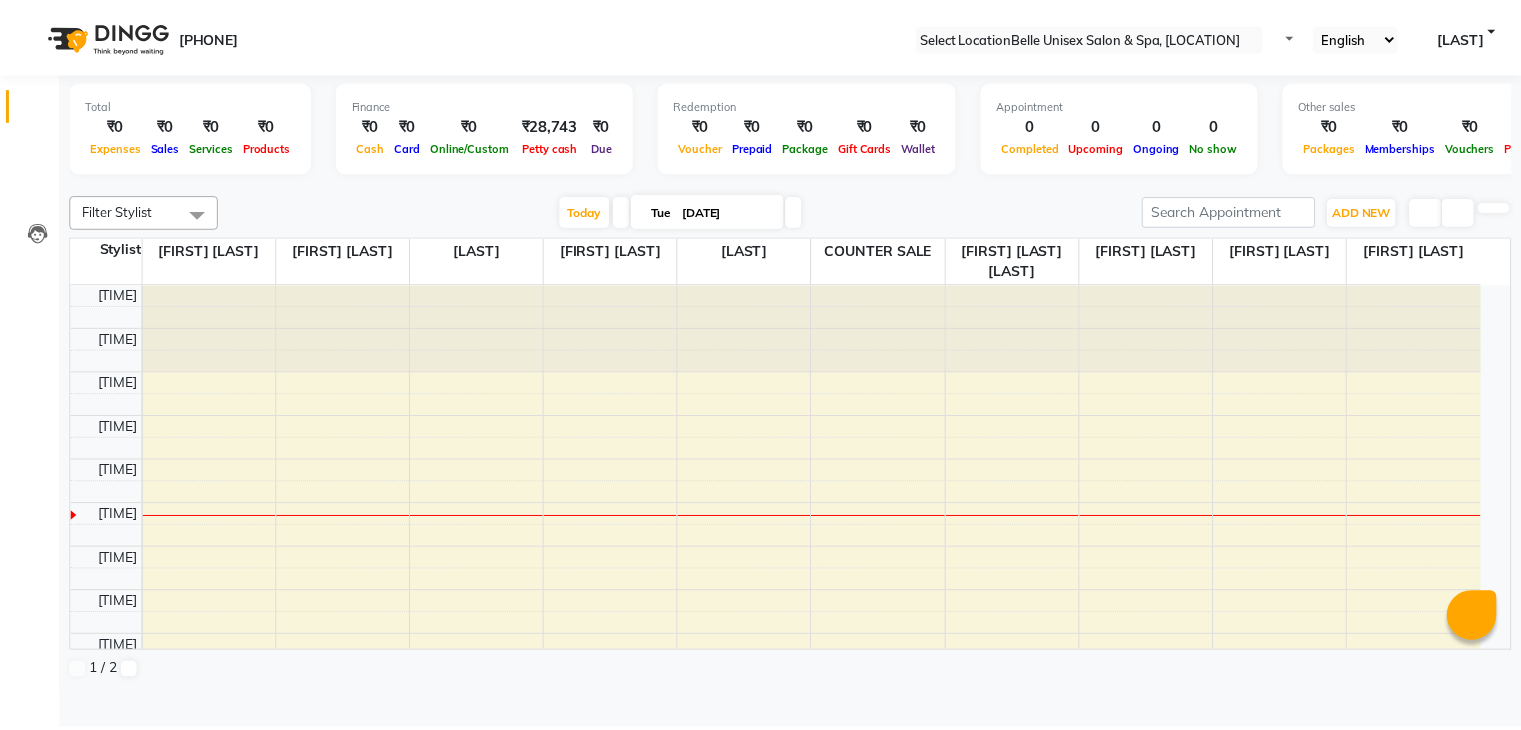 scroll, scrollTop: 0, scrollLeft: 0, axis: both 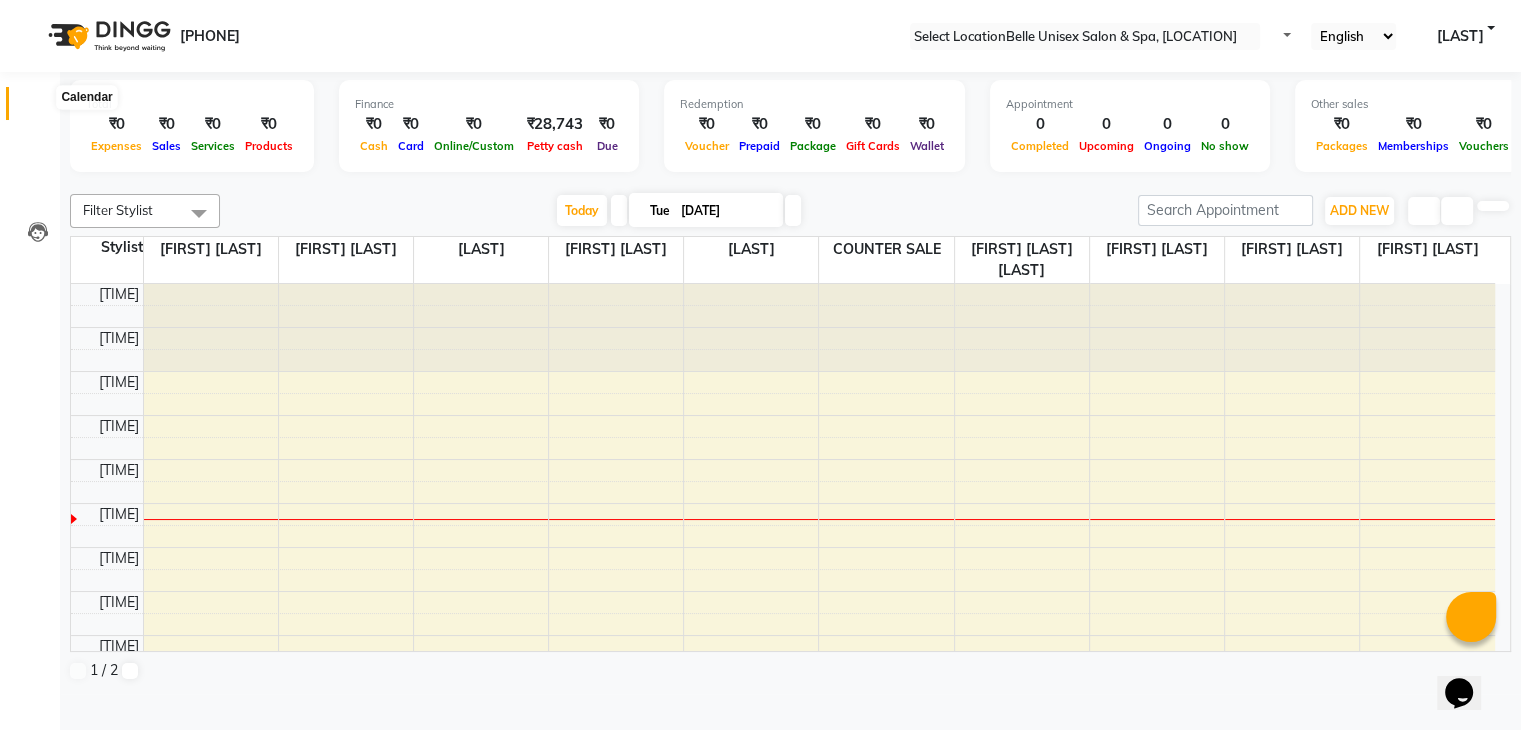 click on "Calendar" at bounding box center (30, 103) 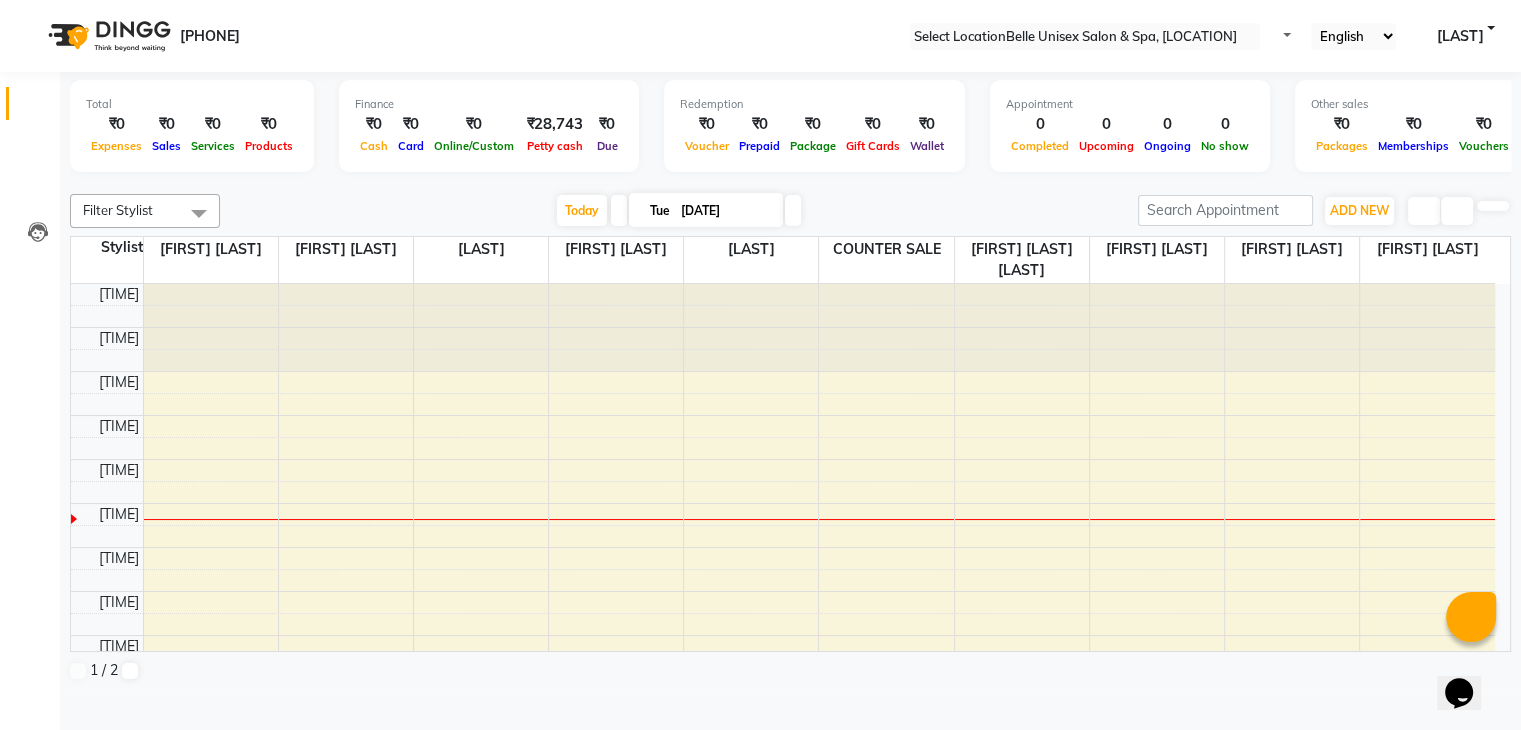 click at bounding box center [790, 182] 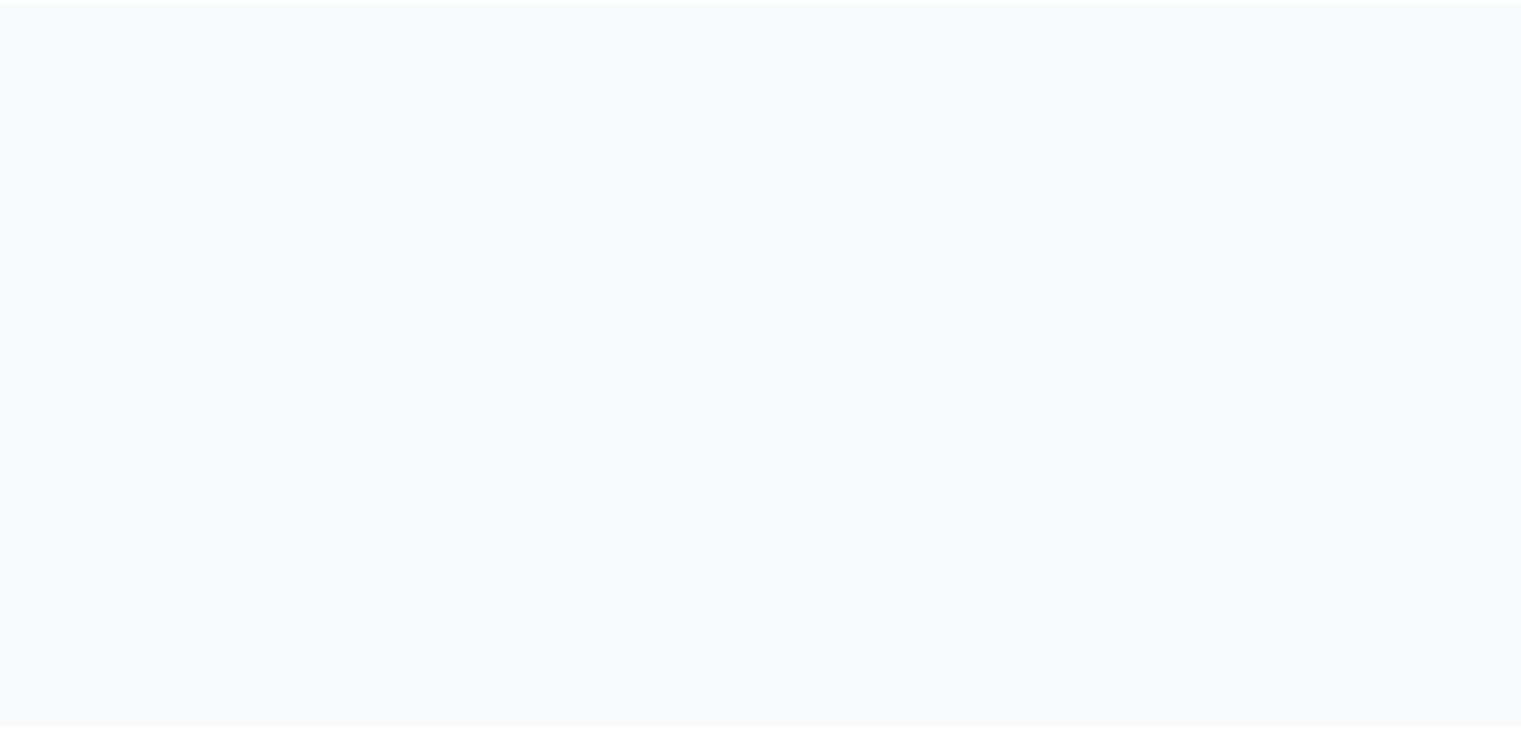 scroll, scrollTop: 0, scrollLeft: 0, axis: both 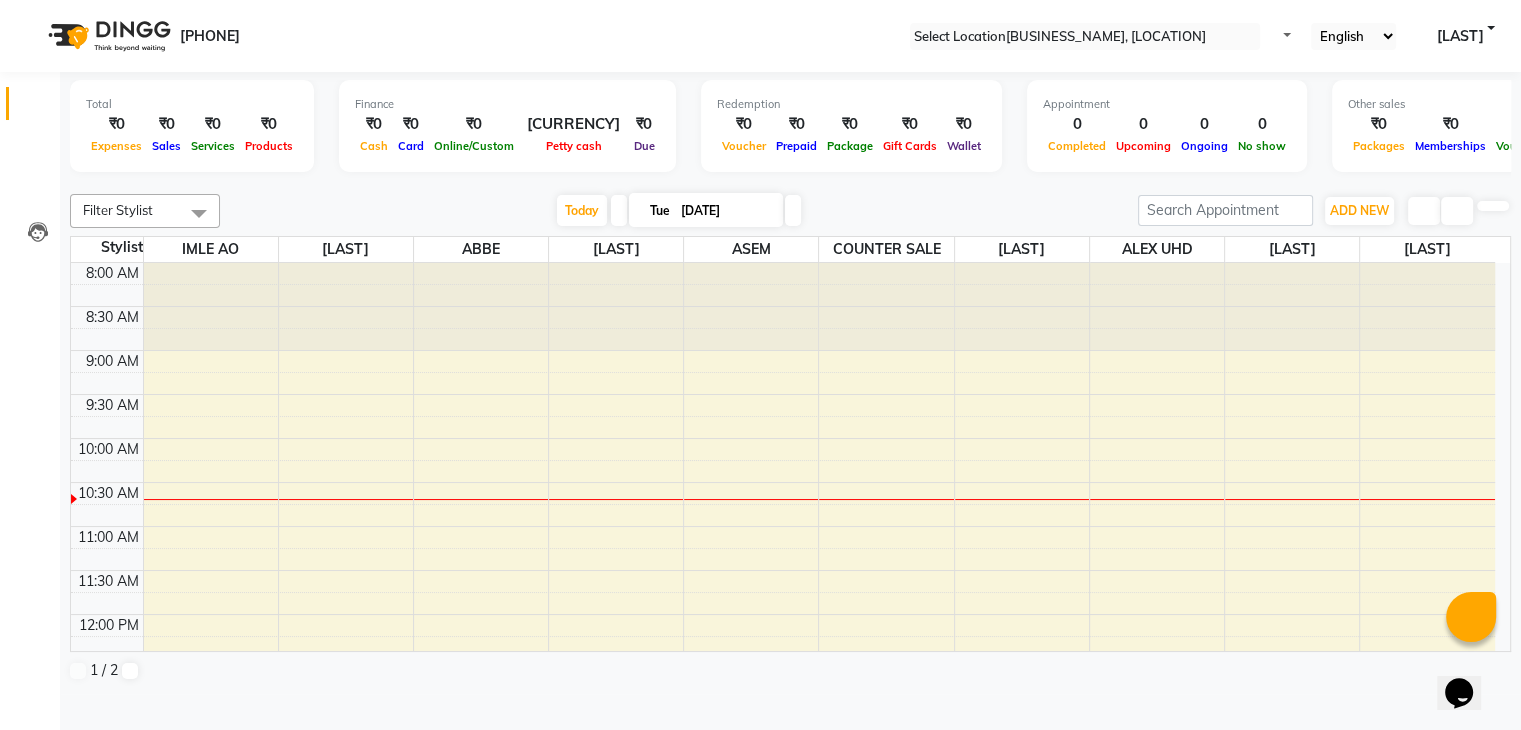 click at bounding box center [790, 182] 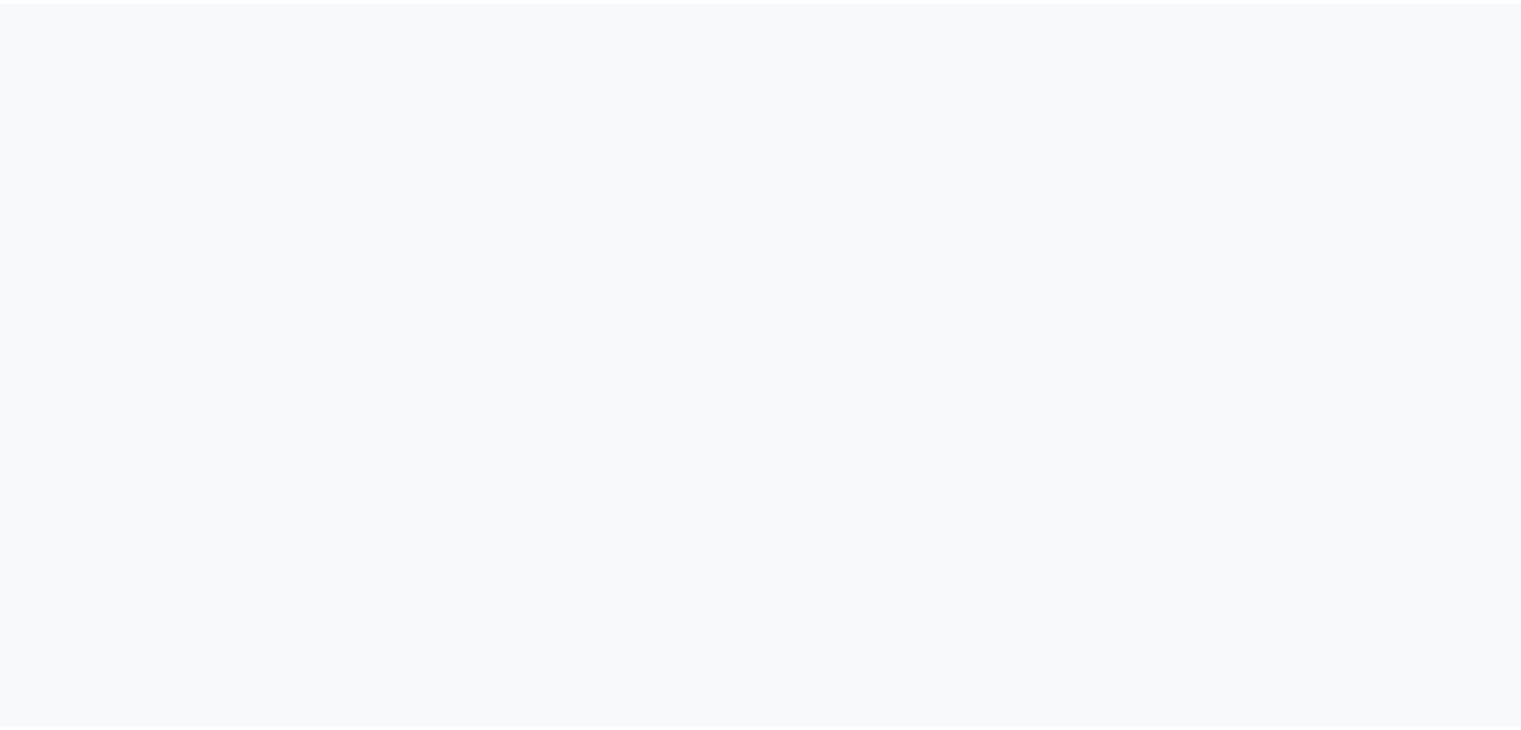 scroll, scrollTop: 0, scrollLeft: 0, axis: both 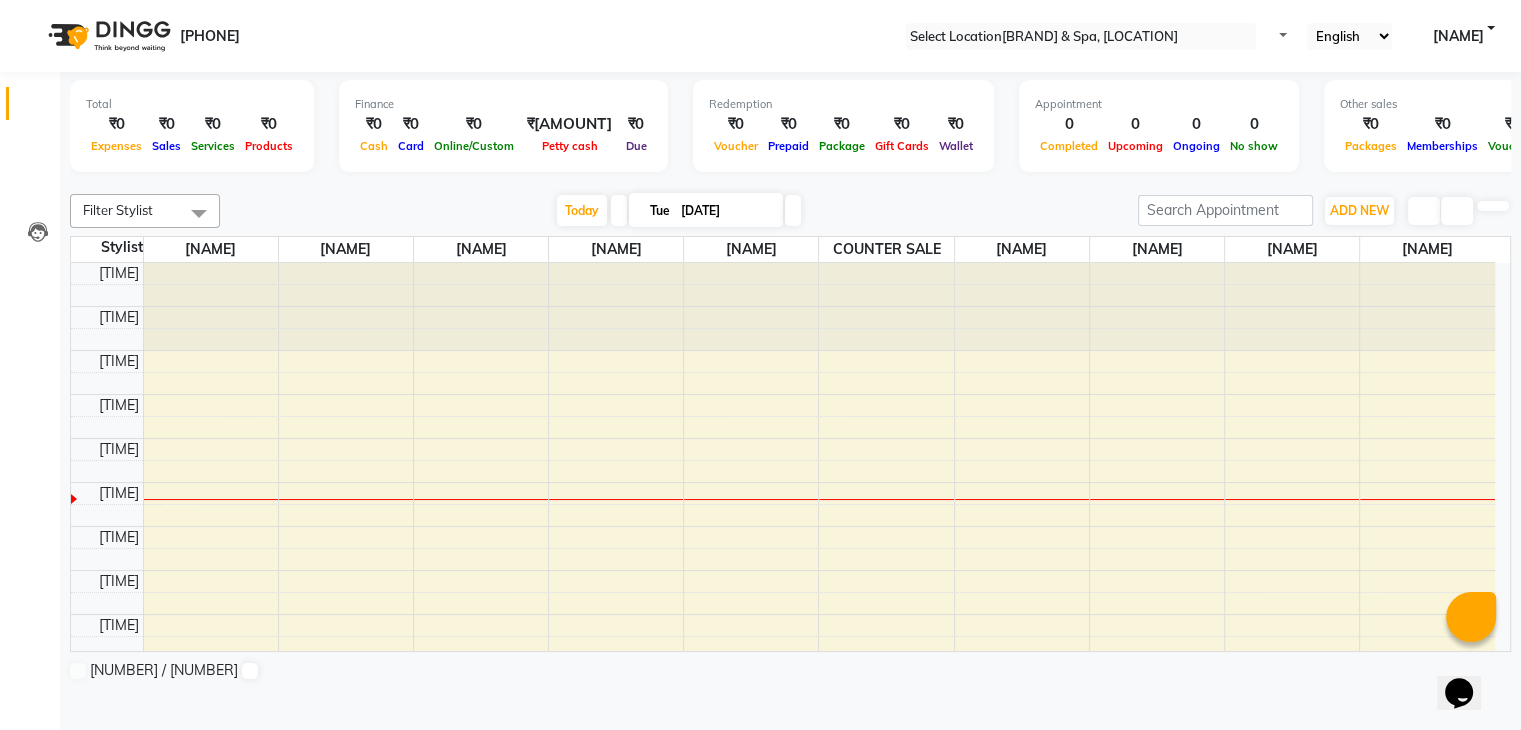 click on "Total  ₹0  Expenses ₹0  Sales ₹0  Services ₹0  Products Finance  ₹0  Cash ₹0  Card ₹0  Online/Custom ₹28,743 Petty cash ₹0 Due  Redemption  ₹0 Voucher ₹0 Prepaid ₹0 Package ₹0  Gift Cards ₹0  Wallet  Appointment  0 Completed 0 Upcoming 0 Ongoing 0 No show  Other sales  ₹0  Packages ₹0  Memberships ₹0  Vouchers ₹0  Prepaids ₹0  Gift Cards" at bounding box center [790, 127] 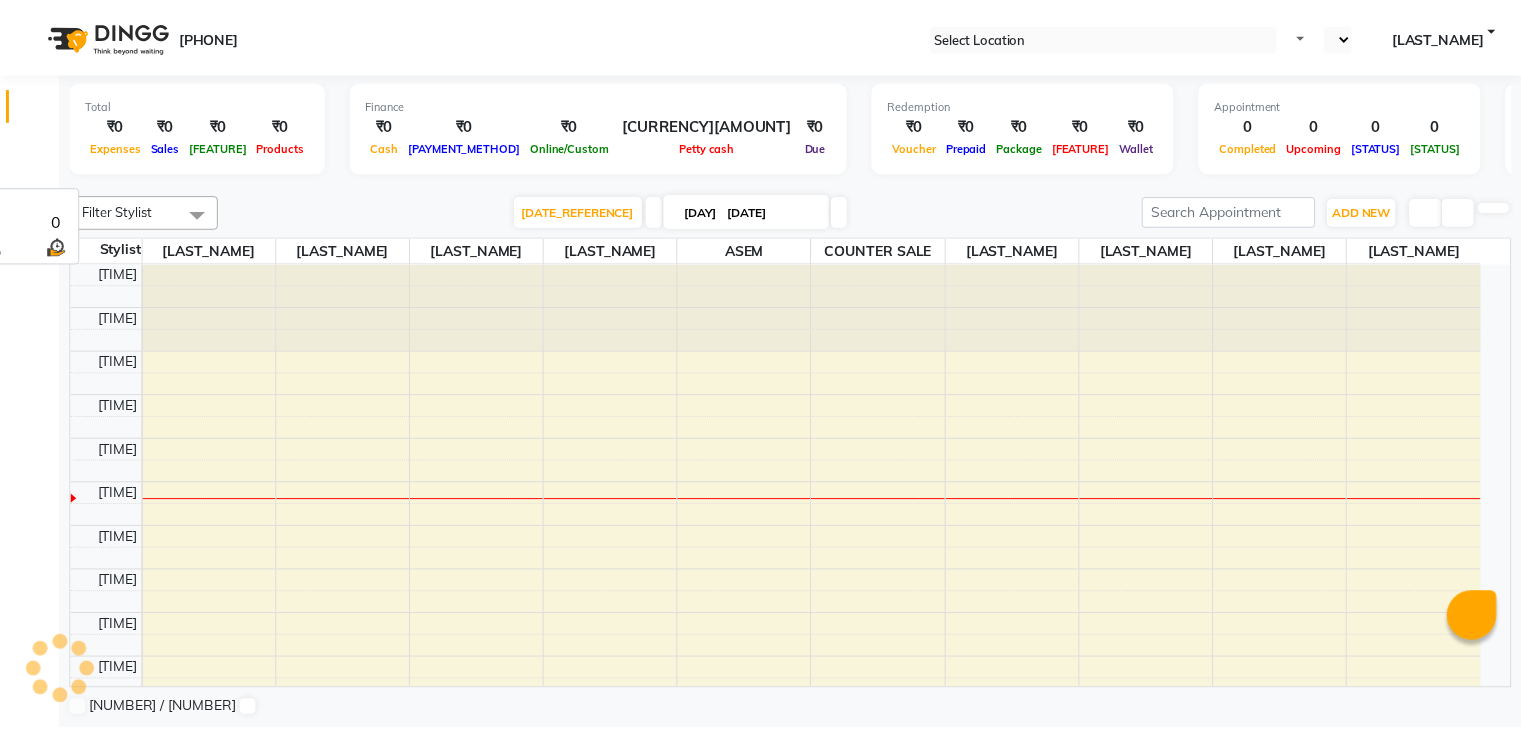 scroll, scrollTop: 0, scrollLeft: 0, axis: both 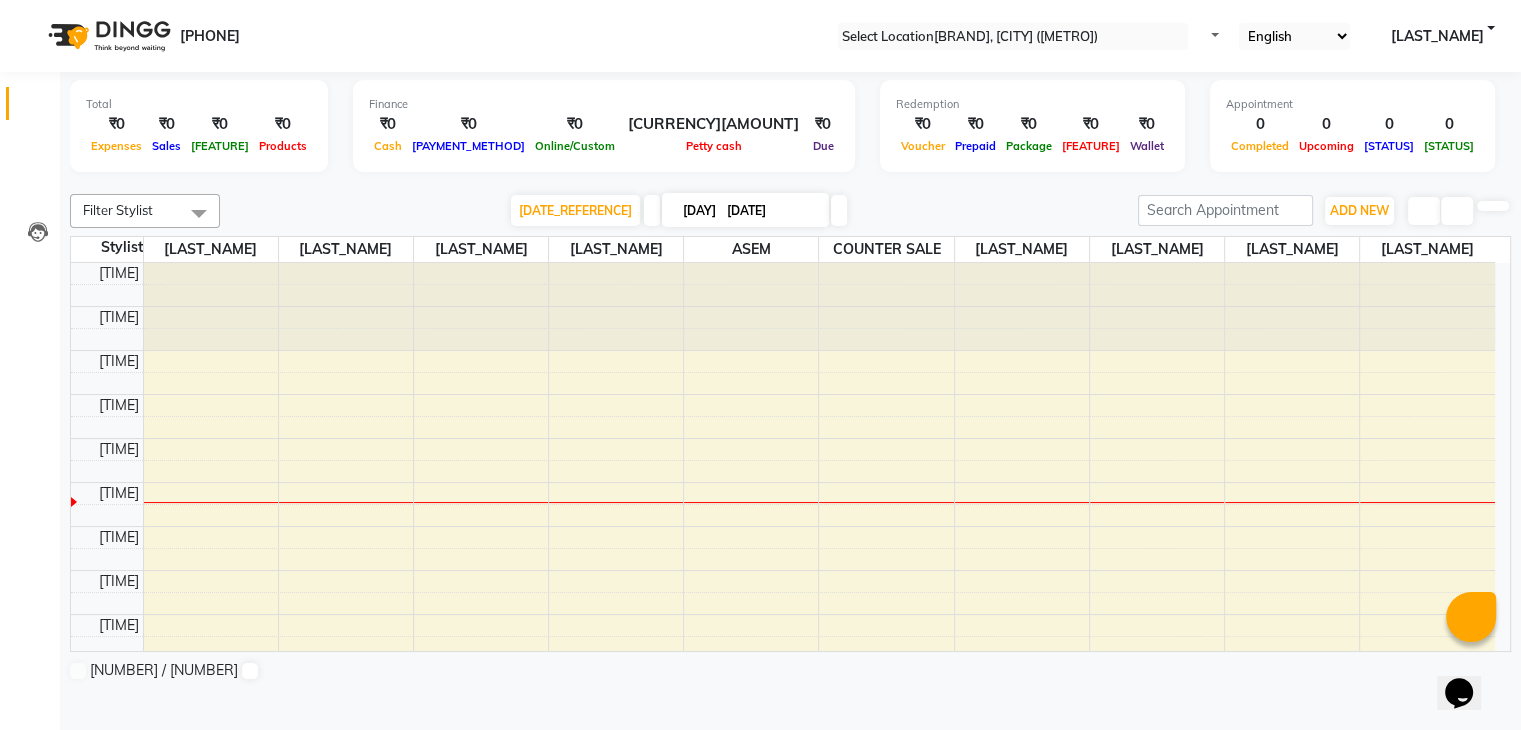 click at bounding box center [790, 182] 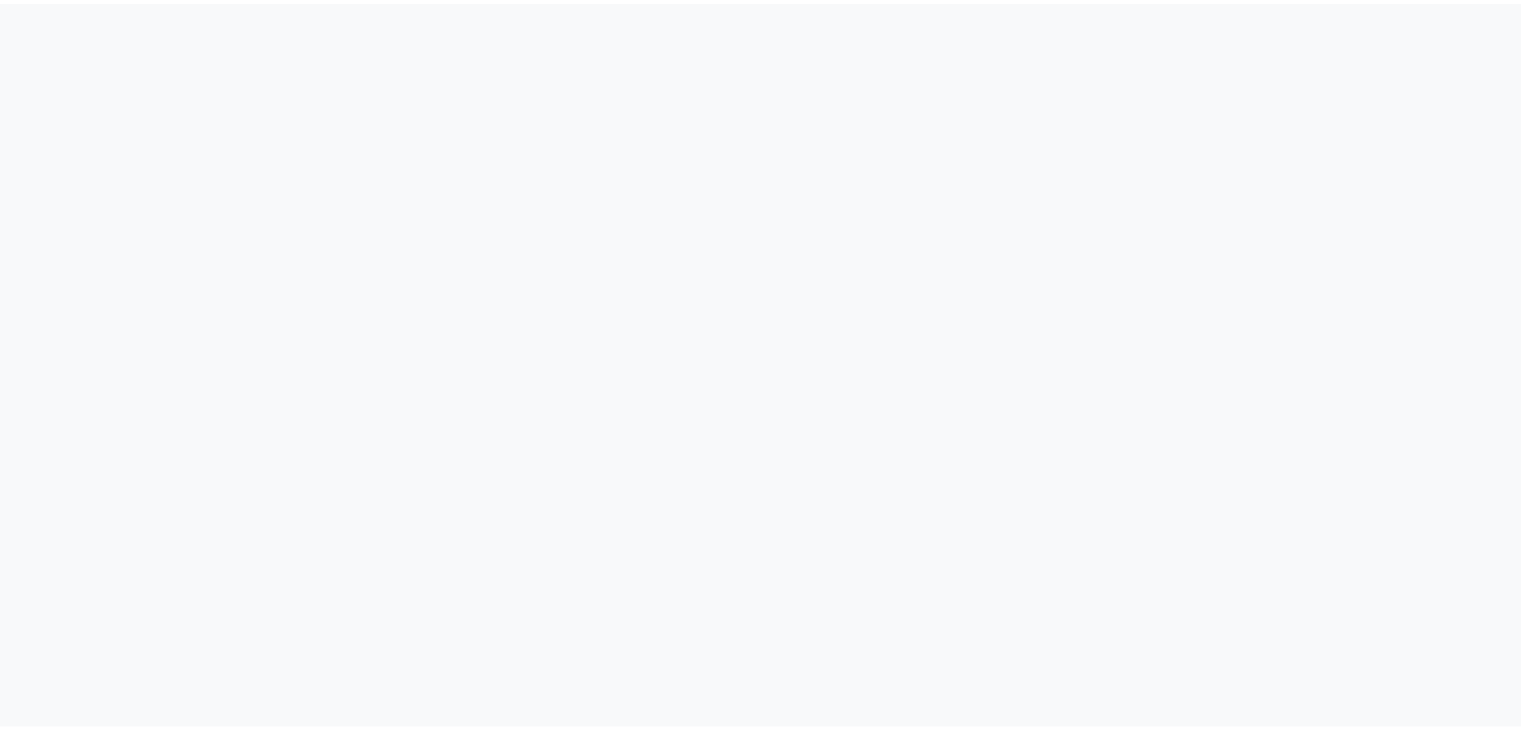 scroll, scrollTop: 0, scrollLeft: 0, axis: both 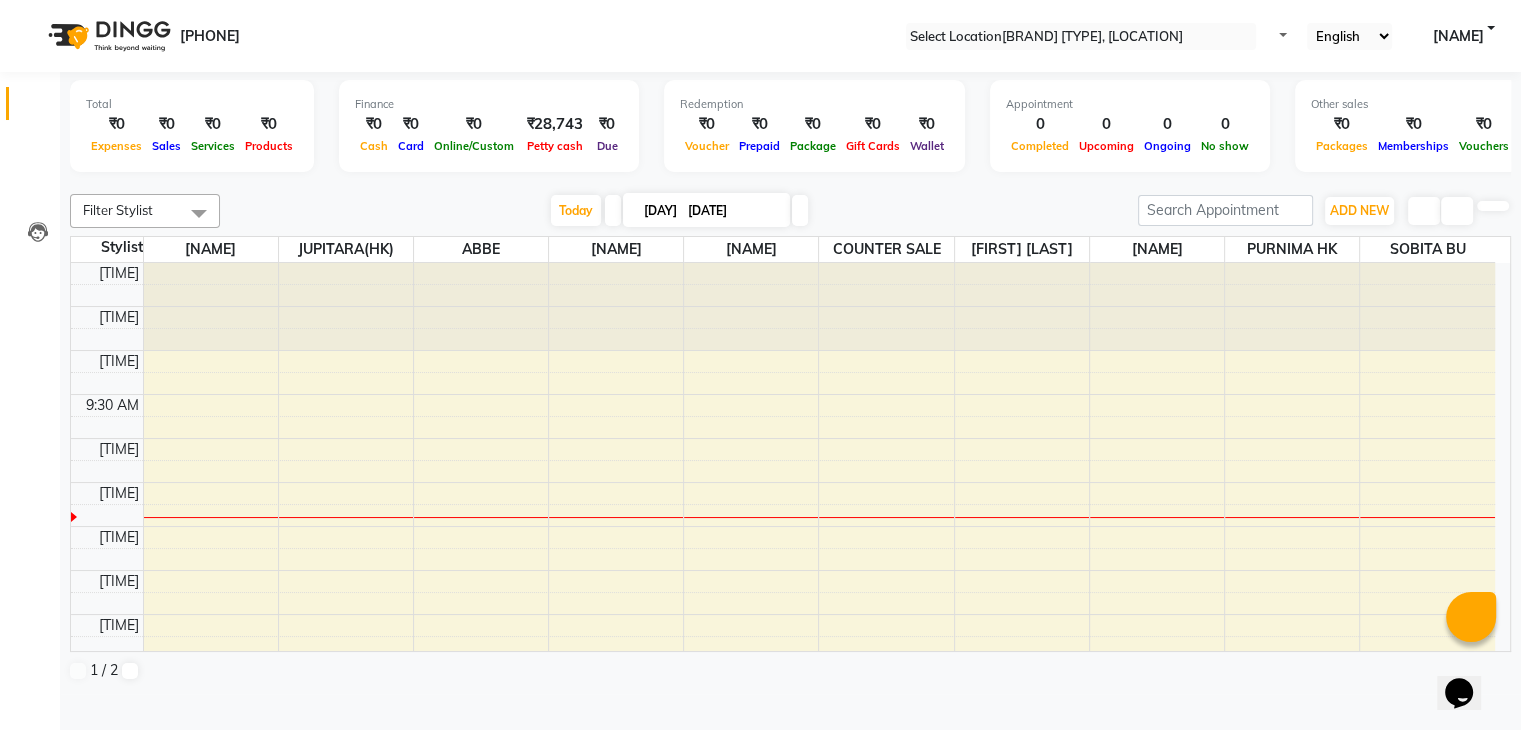 click on "Total  ₹0  Expenses ₹0  Sales ₹0  Services ₹0  Products Finance  ₹0  Cash ₹0  Card ₹0  Online/Custom ₹28,743 Petty cash ₹0 Due  Redemption  ₹0 Voucher ₹0 Prepaid ₹0 Package ₹0  Gift Cards ₹0  Wallet  Appointment  0 Completed 0 Upcoming 0 Ongoing 0 No show  Other sales  ₹0  Packages ₹0  Memberships ₹0  Vouchers ₹0  Prepaids ₹0  Gift Cards" at bounding box center [790, 129] 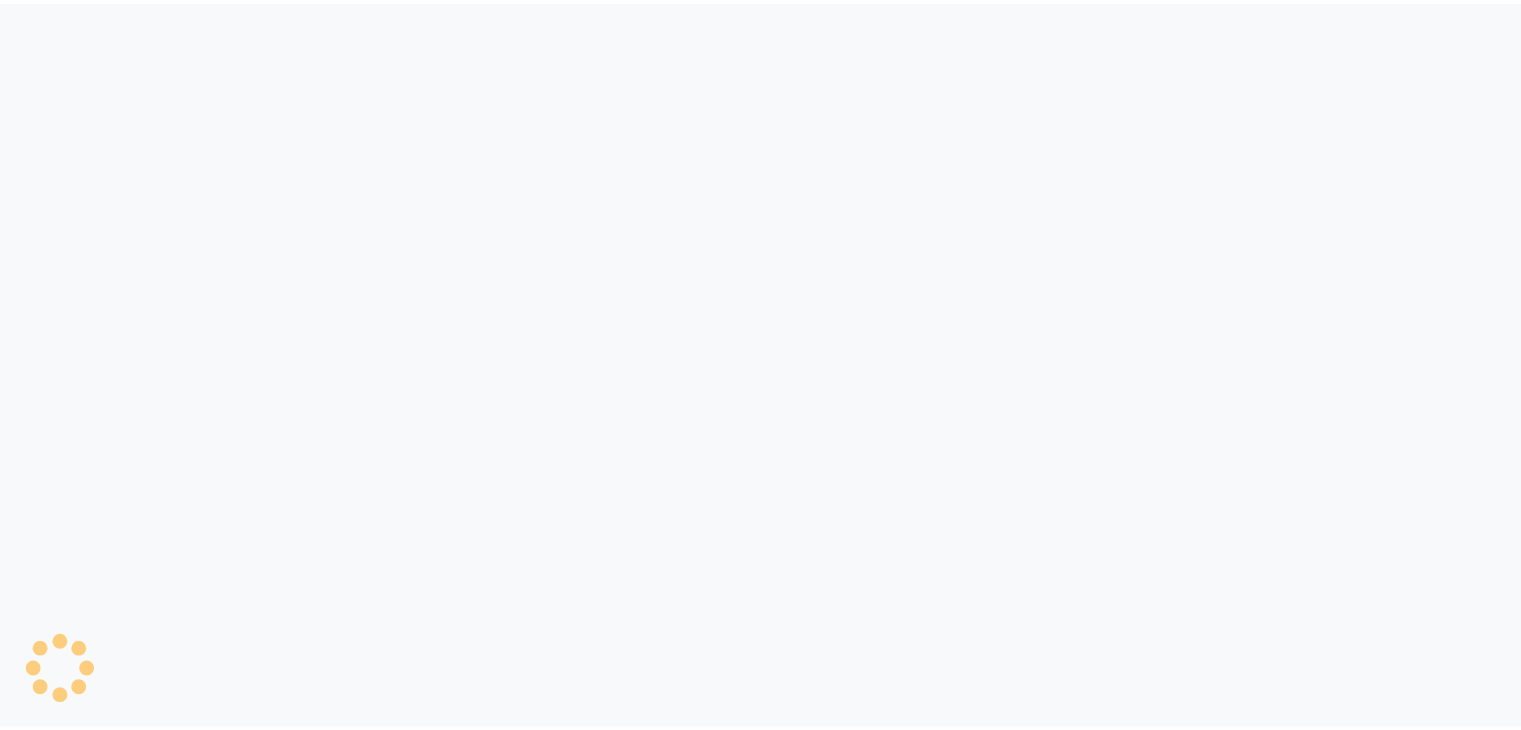 scroll, scrollTop: 0, scrollLeft: 0, axis: both 